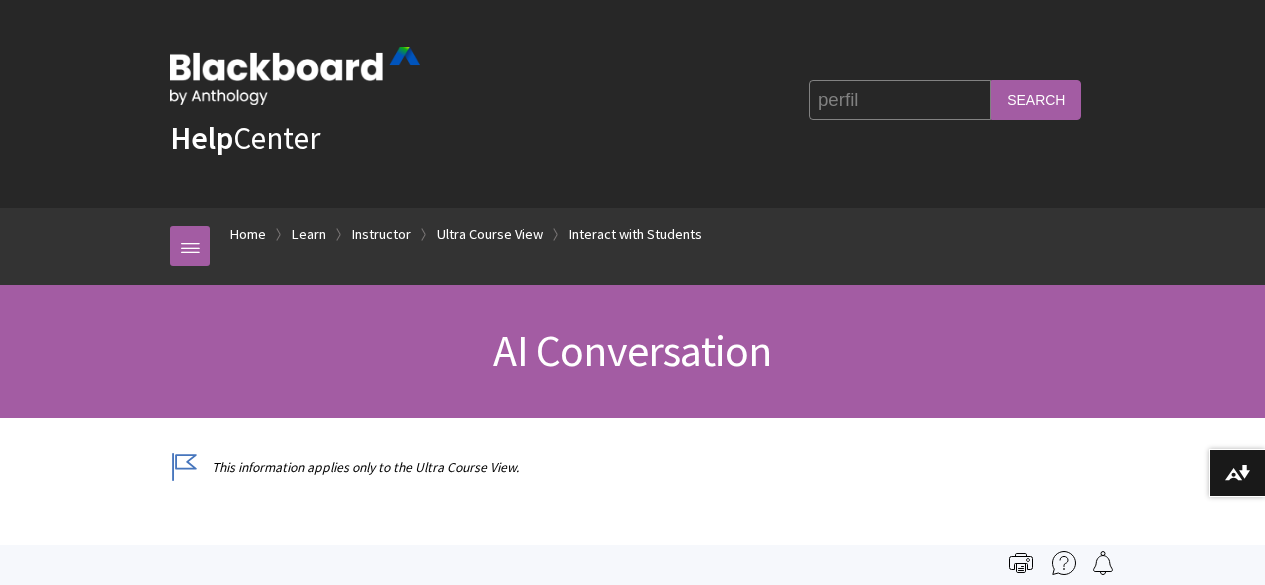 scroll, scrollTop: 0, scrollLeft: 0, axis: both 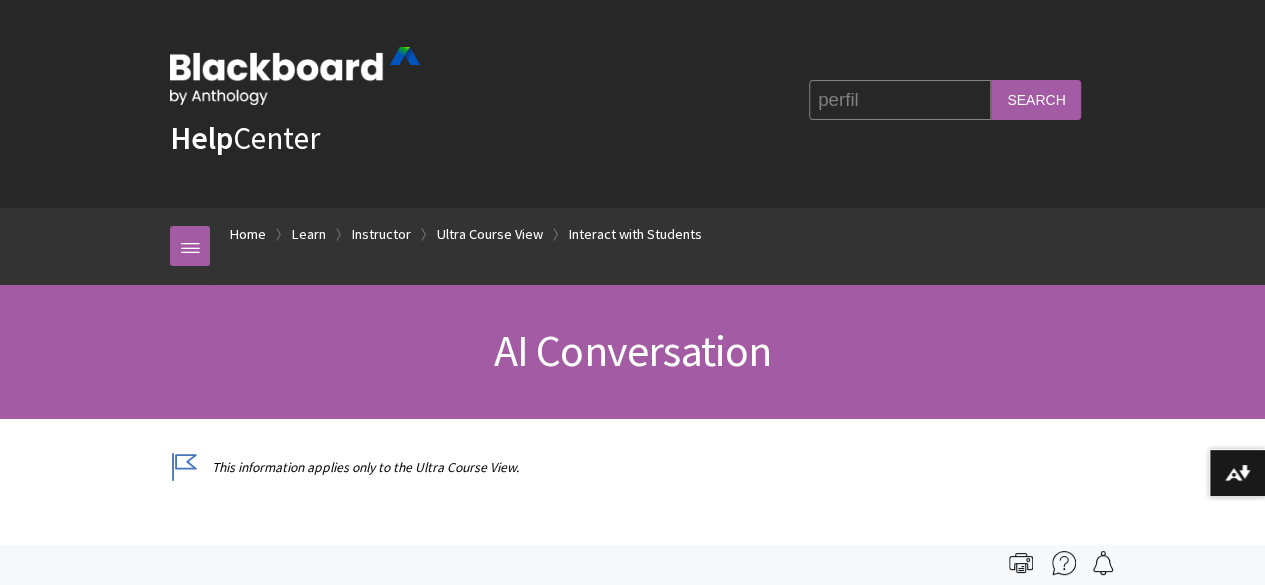 click on "Search" at bounding box center (1036, 99) 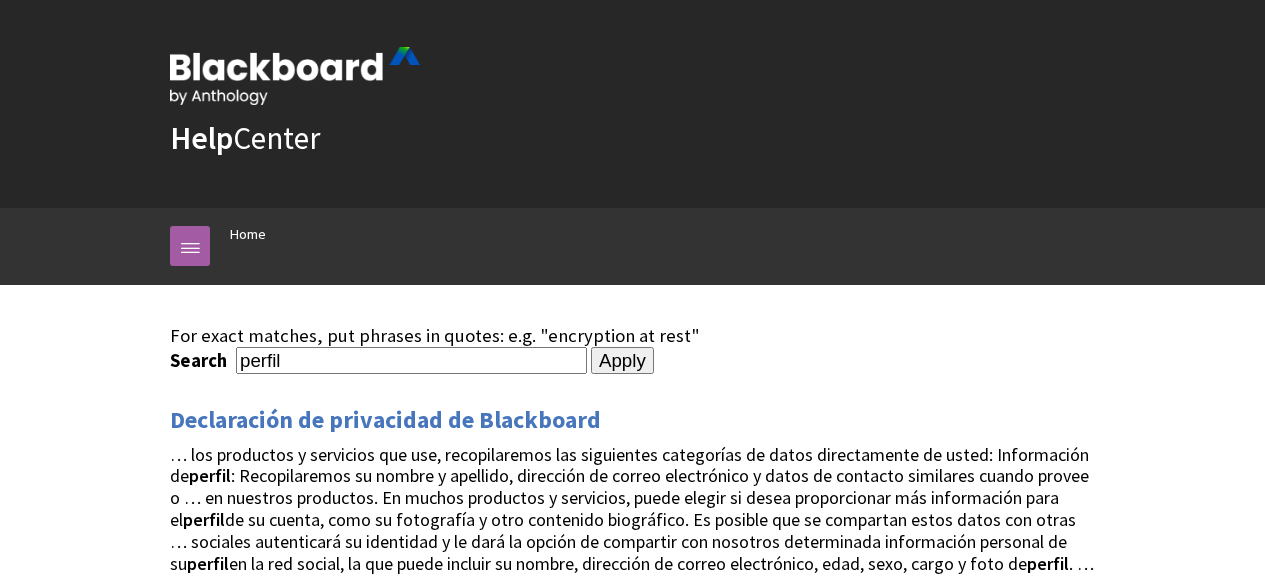 scroll, scrollTop: 0, scrollLeft: 0, axis: both 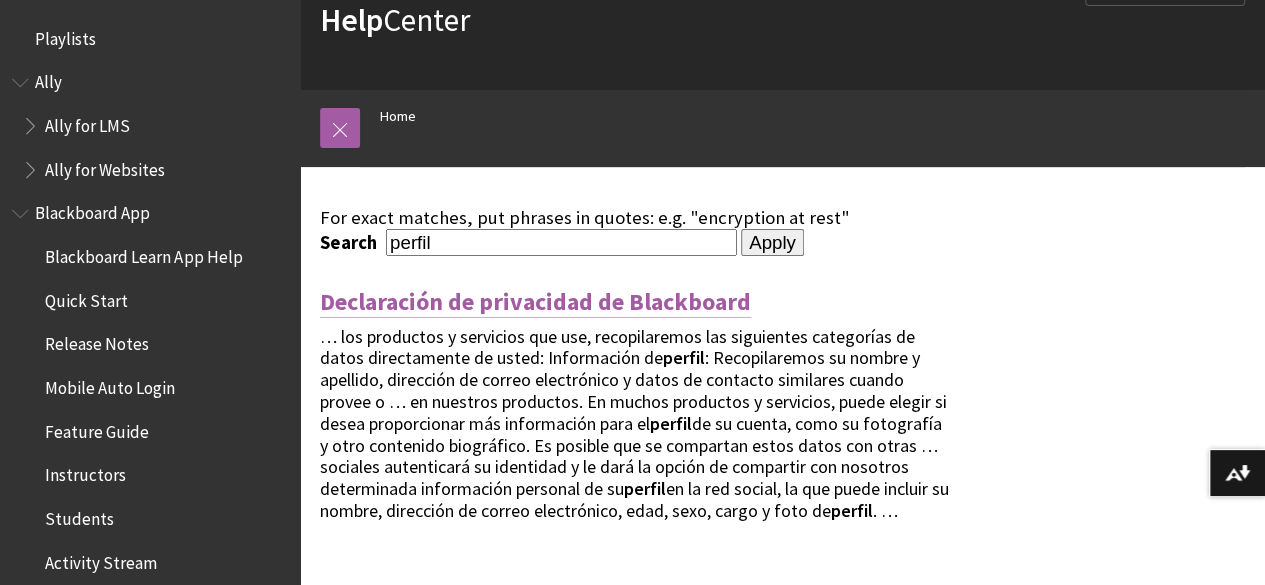 click on "Declaración de privacidad de Blackboard" at bounding box center [535, 302] 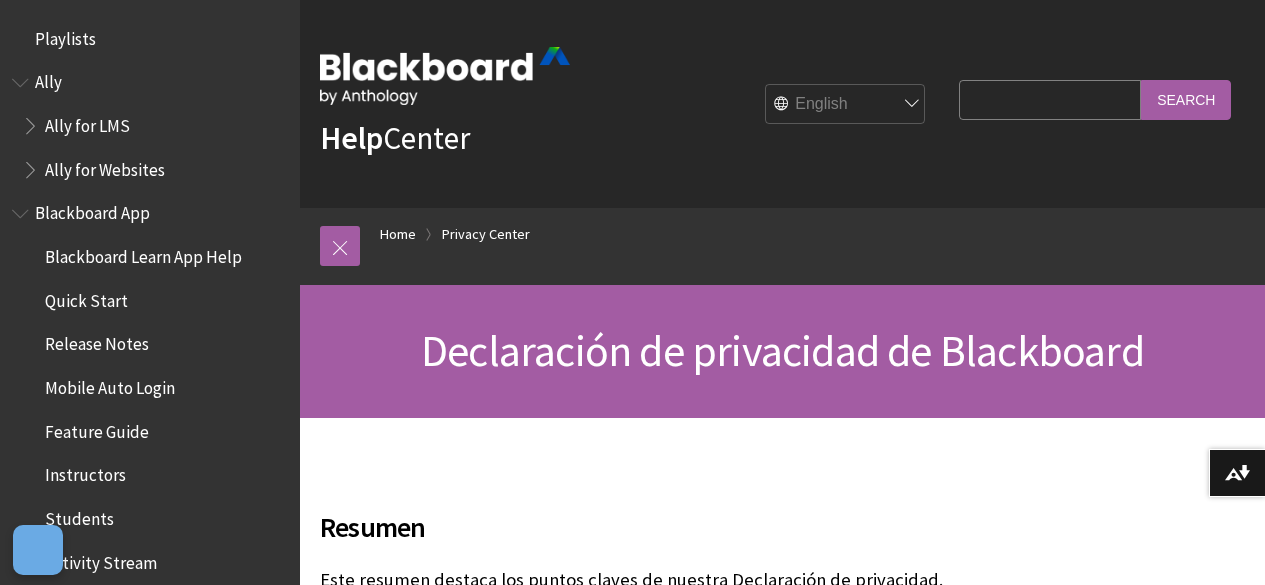 scroll, scrollTop: 222, scrollLeft: 0, axis: vertical 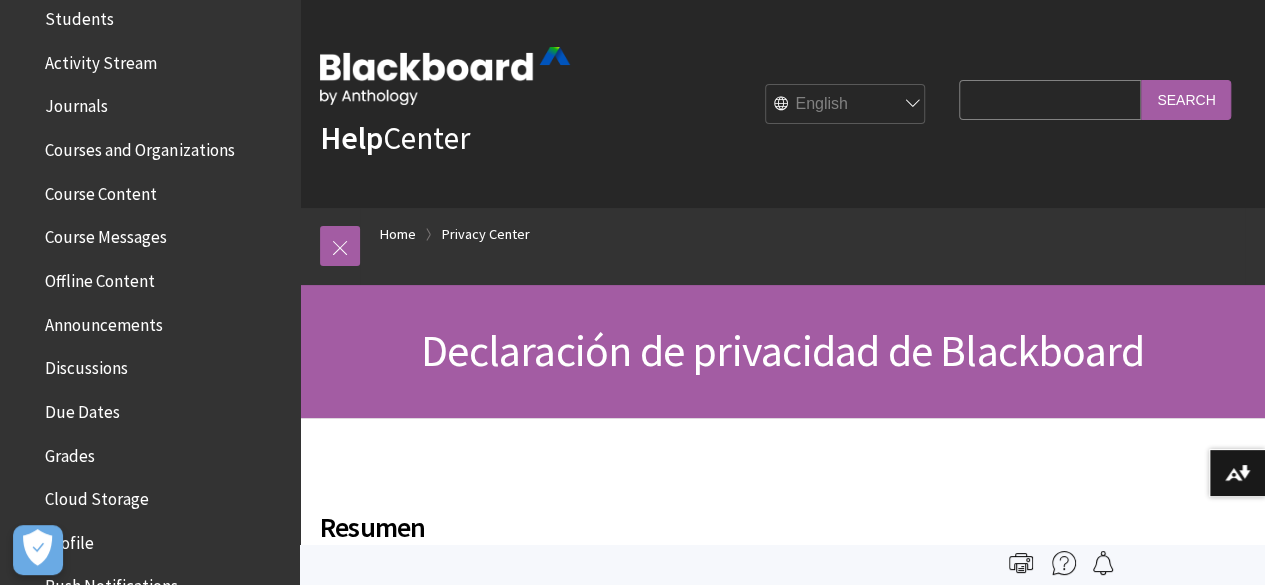 click on "Search Query" at bounding box center (1050, 99) 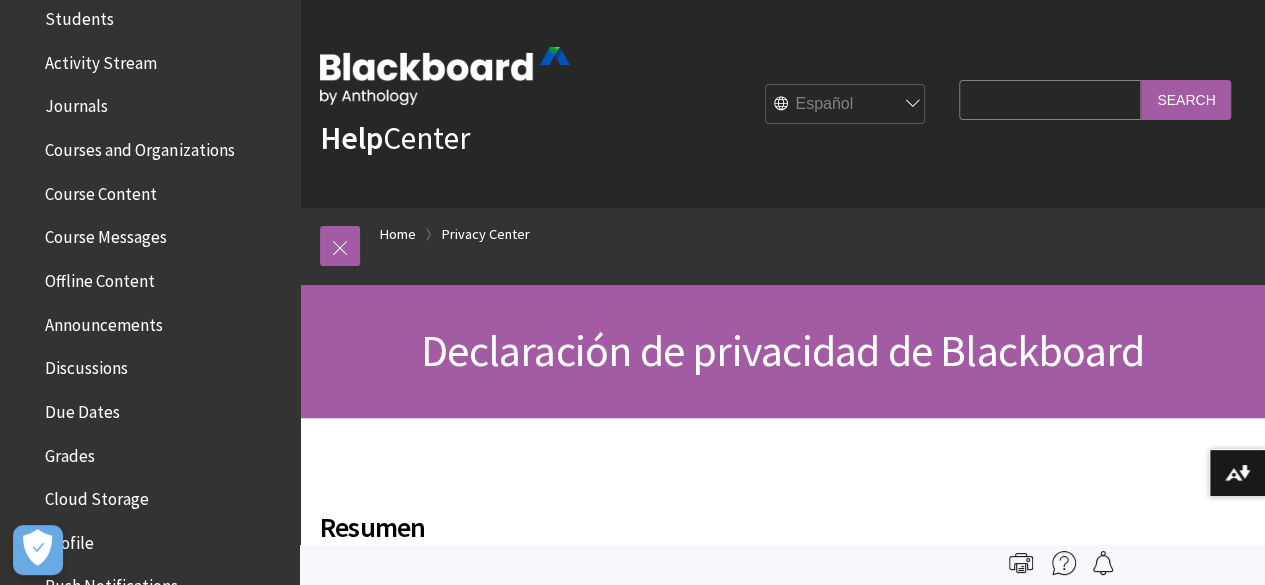 click on "English عربية Català Cymraeg Deutsch Español Suomi Français עברית Italiano 日本語 한국어 Nederlands Norsk (Bokmål) Português, Brasil Русский Svenska Türkçe 简体中文 Français Canadien" at bounding box center (846, 105) 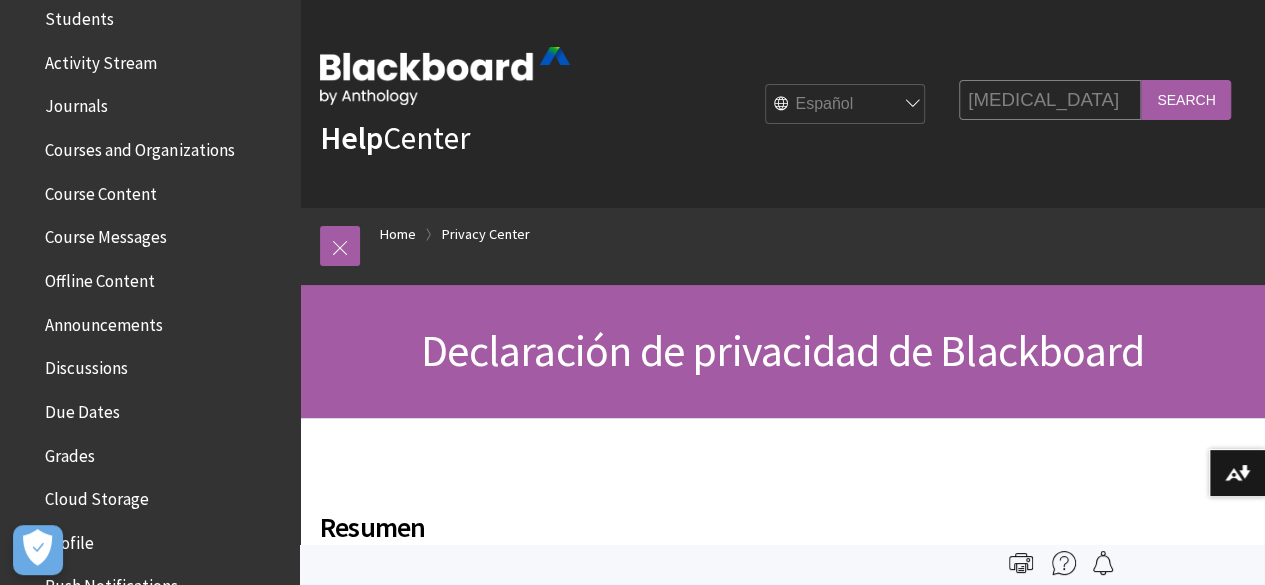 type on "cambia" 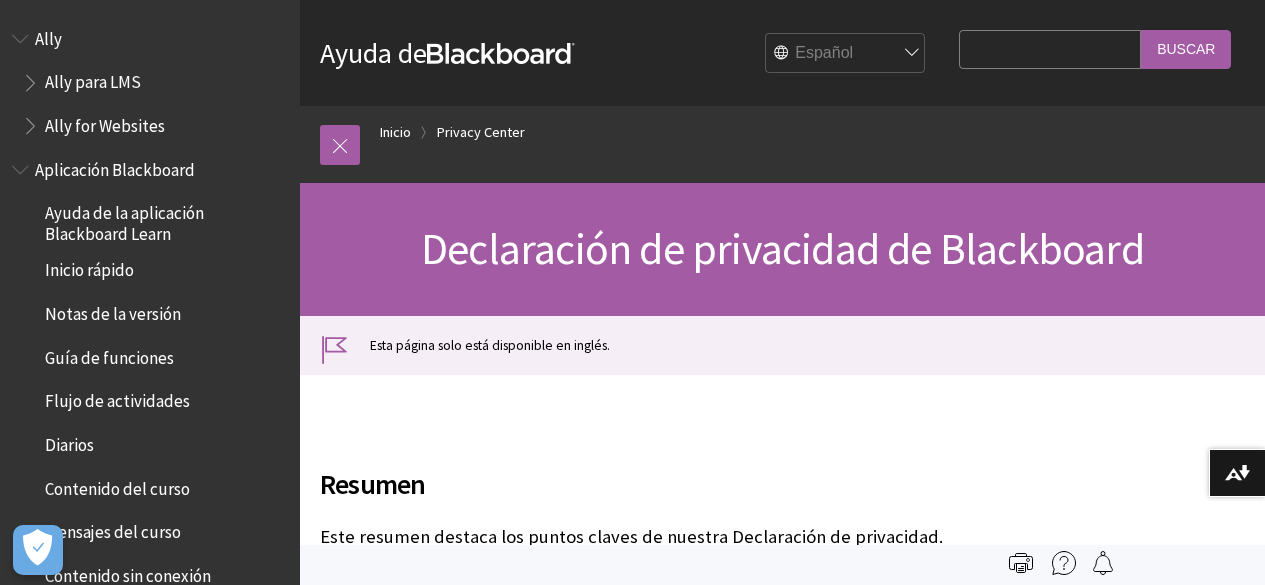 scroll, scrollTop: 0, scrollLeft: 0, axis: both 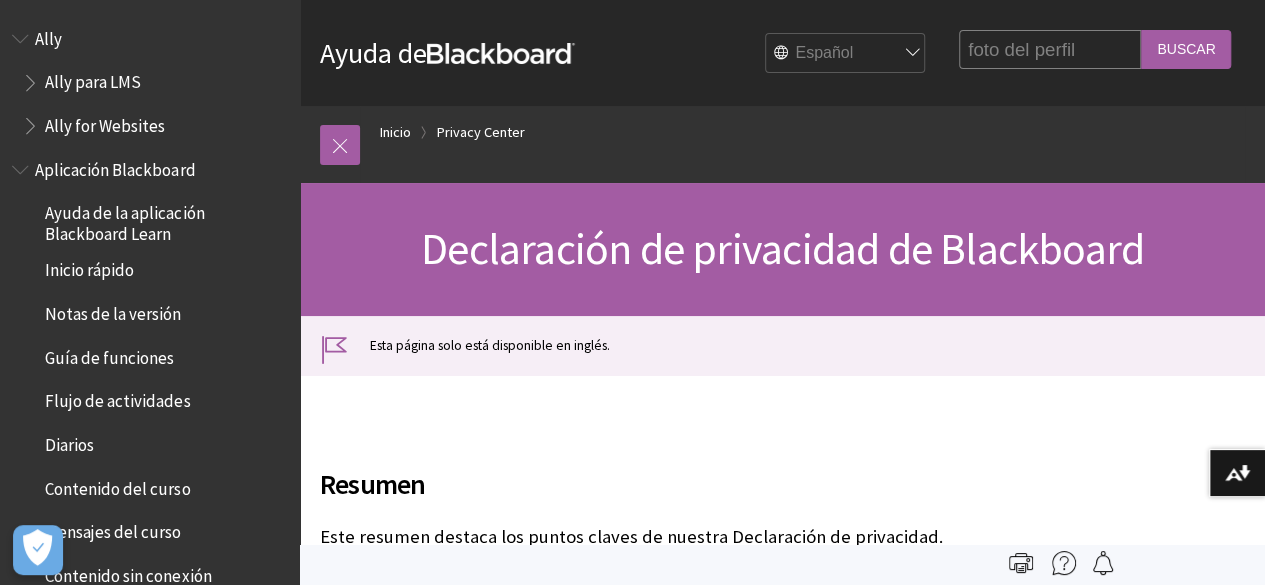 type on "foto del perfil" 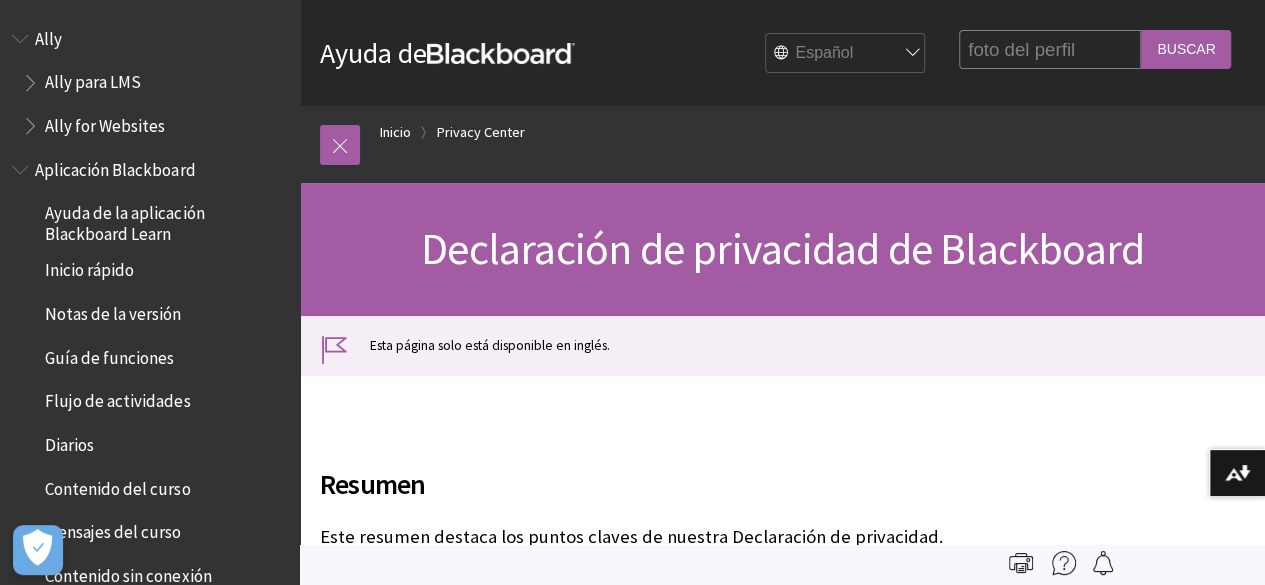 click on "Buscar" at bounding box center (1186, 49) 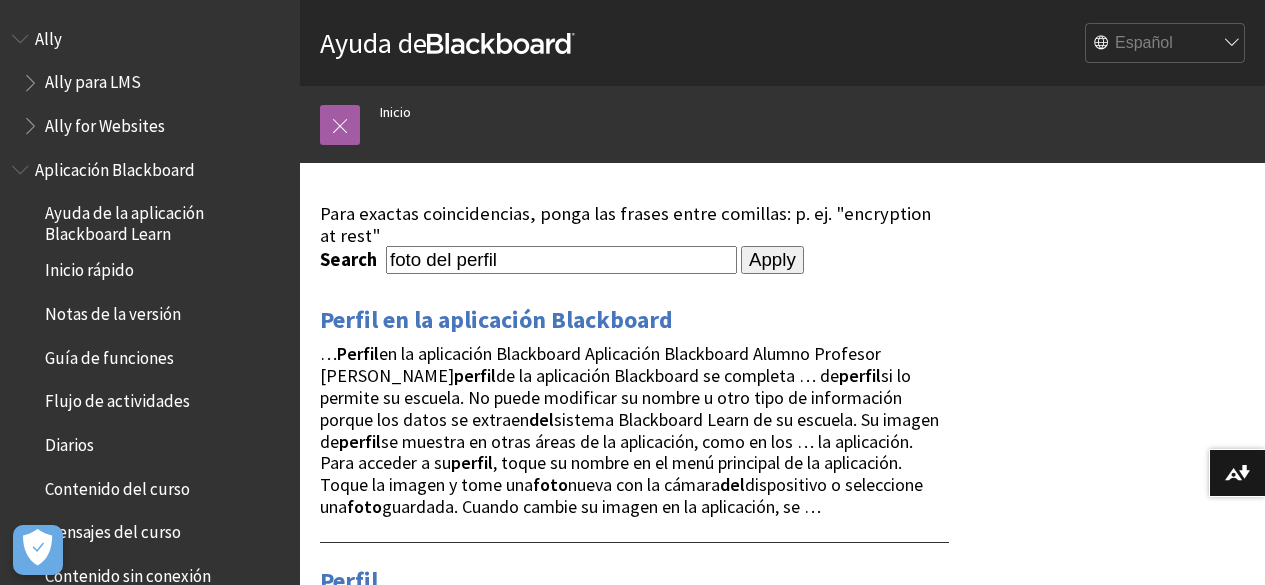 scroll, scrollTop: 0, scrollLeft: 0, axis: both 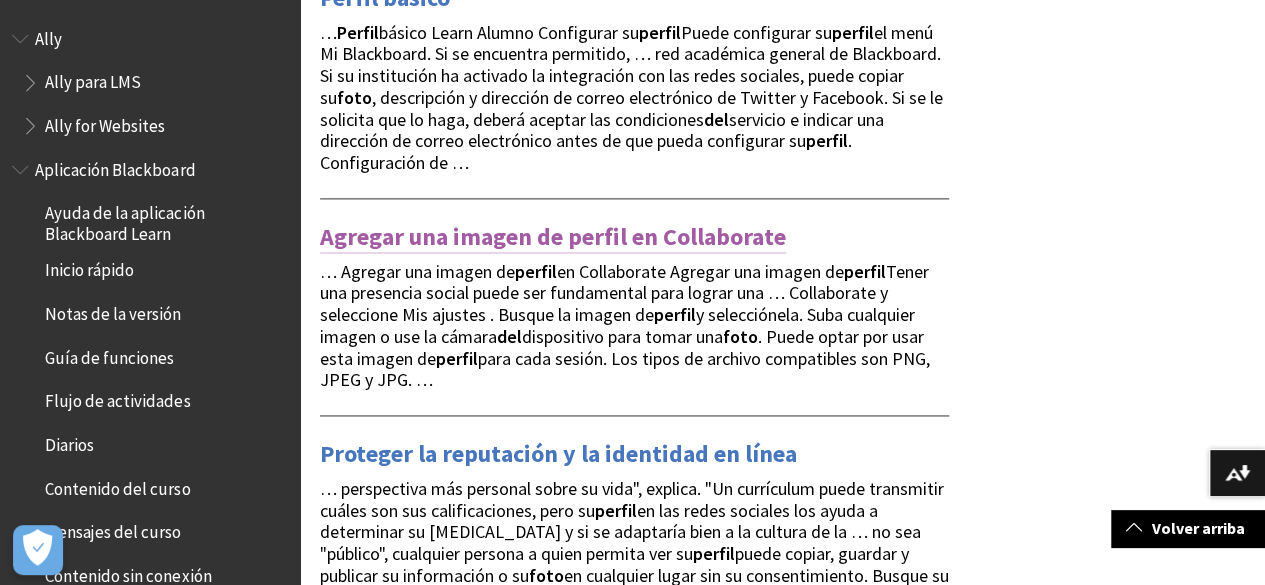 click on "Agregar una imagen de perfil en Collaborate" at bounding box center [553, 237] 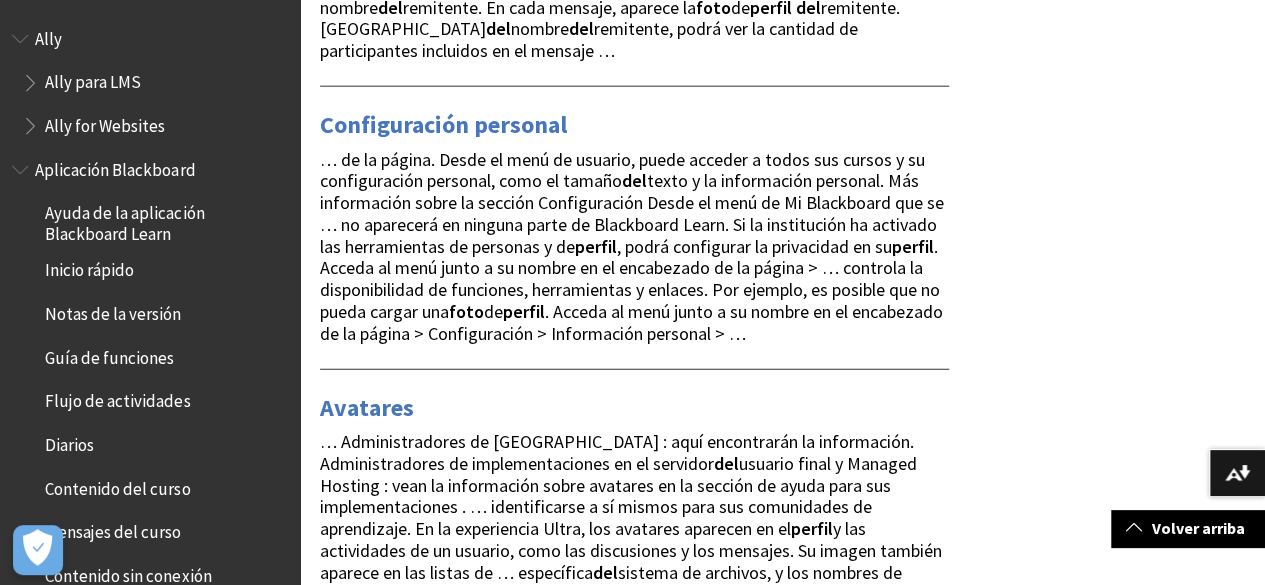scroll, scrollTop: 2500, scrollLeft: 0, axis: vertical 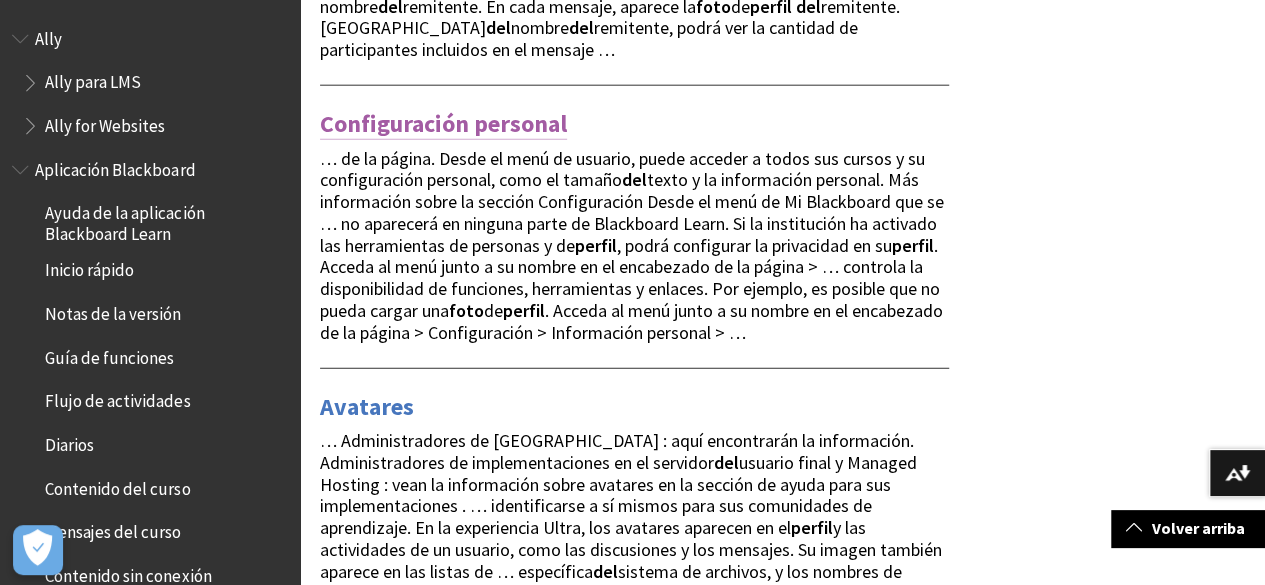 click on "Configuración personal" at bounding box center (443, 124) 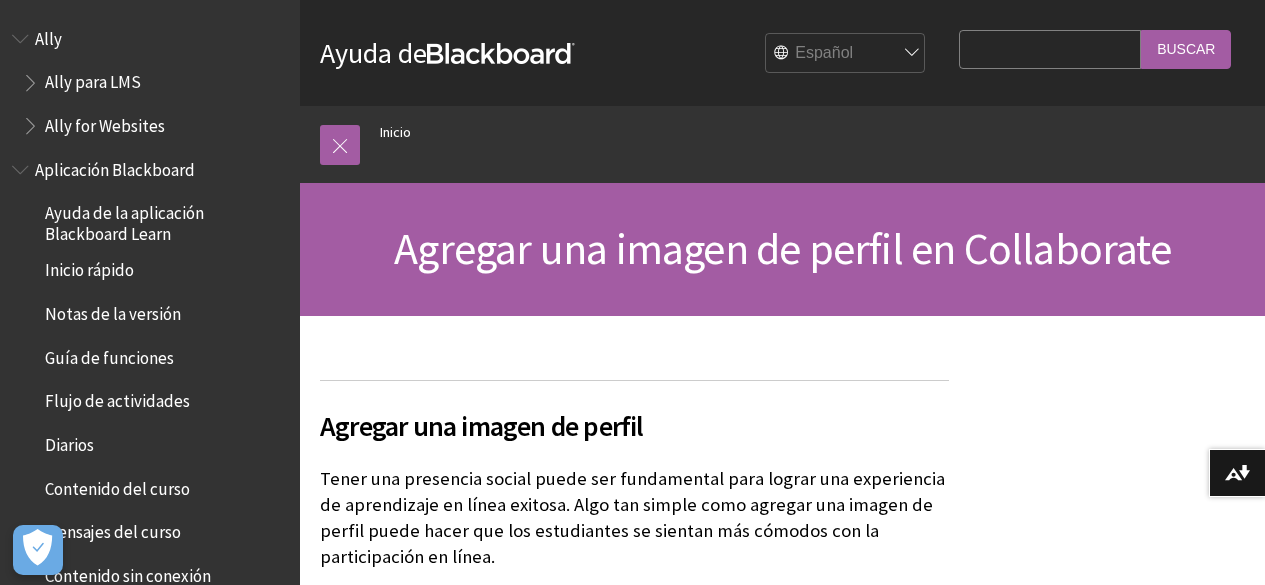 scroll, scrollTop: 0, scrollLeft: 0, axis: both 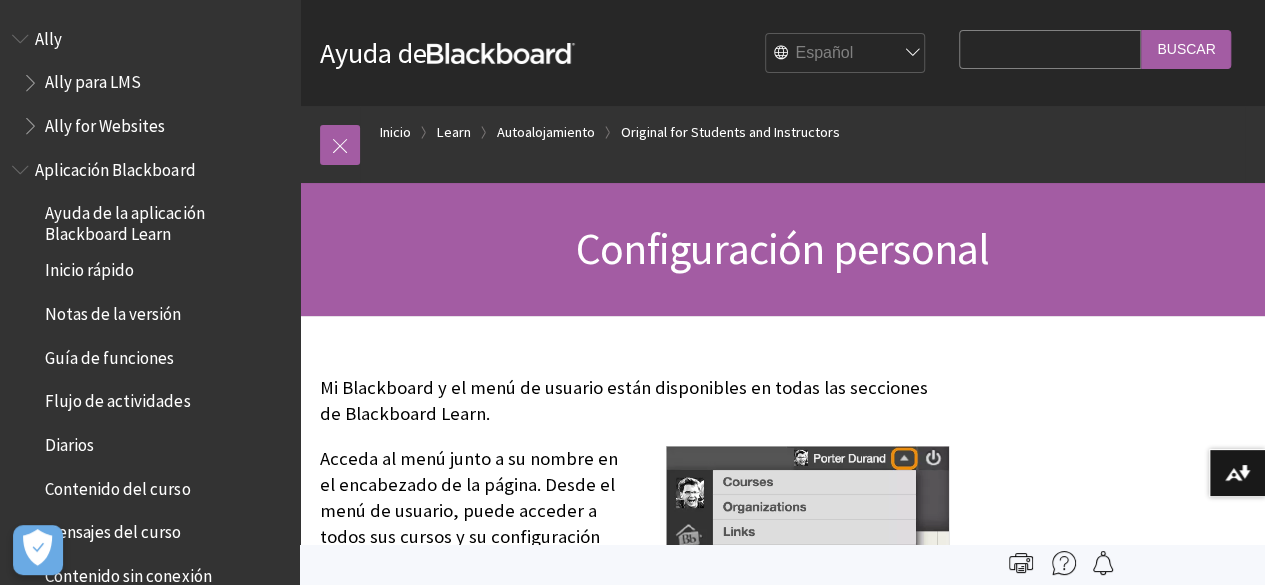 click on "Search Query" at bounding box center (1050, 49) 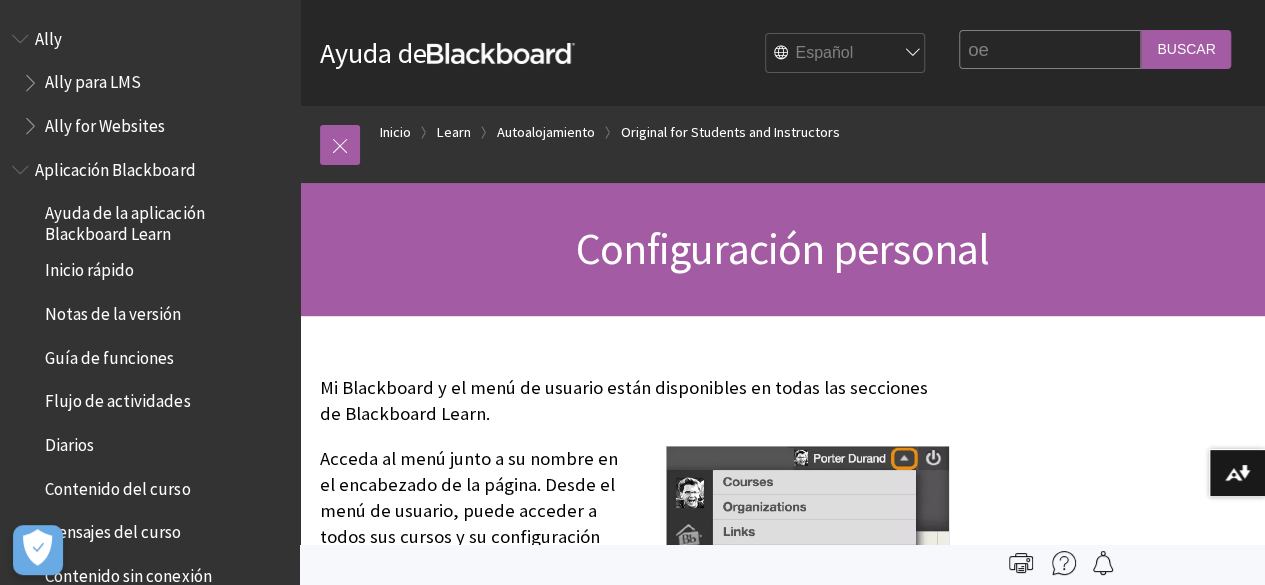 type on "o" 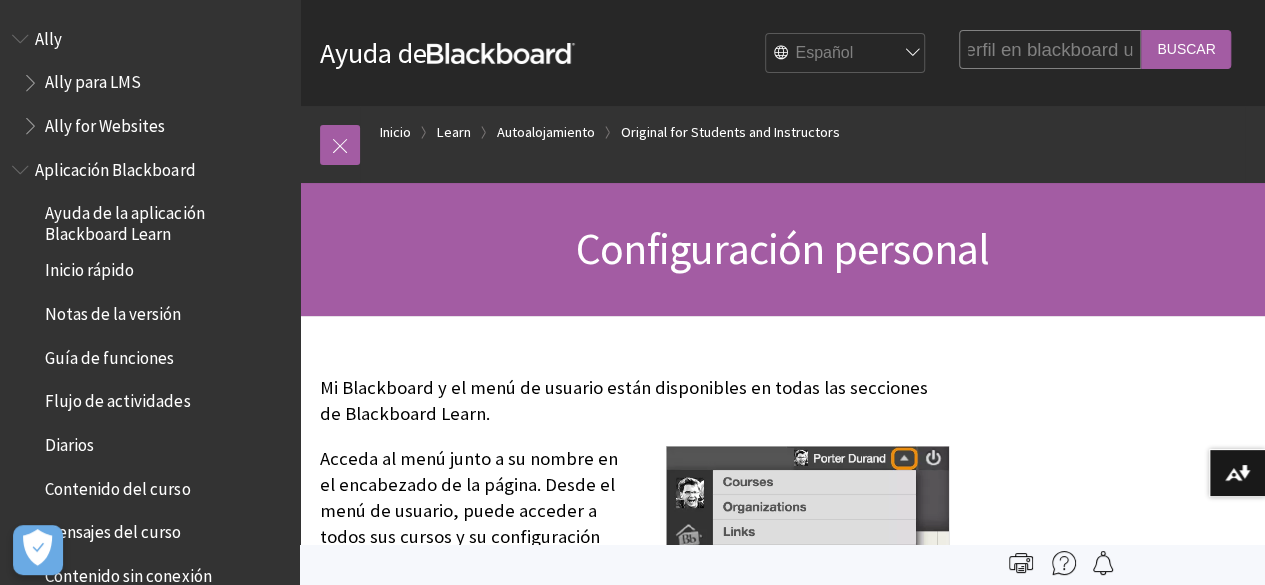 scroll, scrollTop: 0, scrollLeft: 157, axis: horizontal 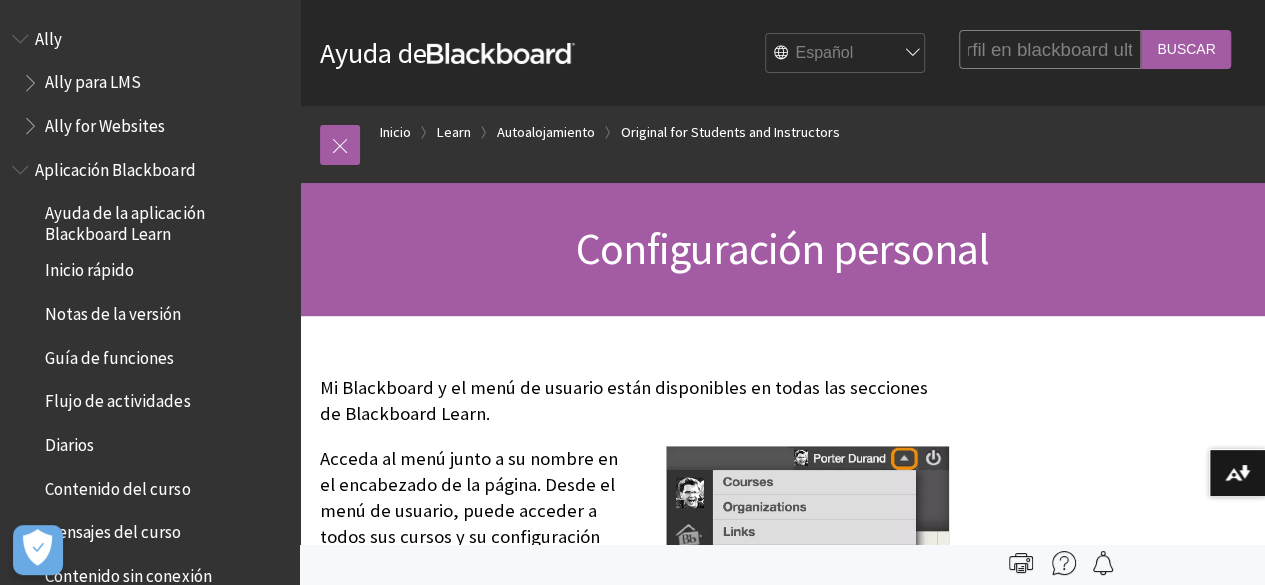 type on "cambiar foto de perfil en blackboard ultra" 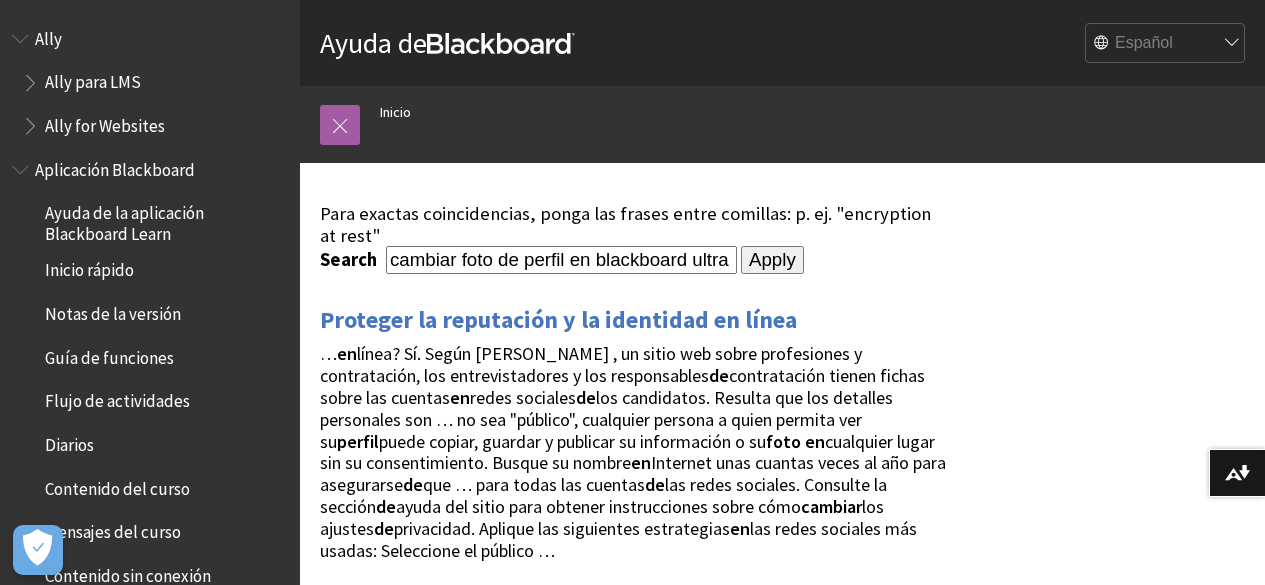 scroll, scrollTop: 0, scrollLeft: 0, axis: both 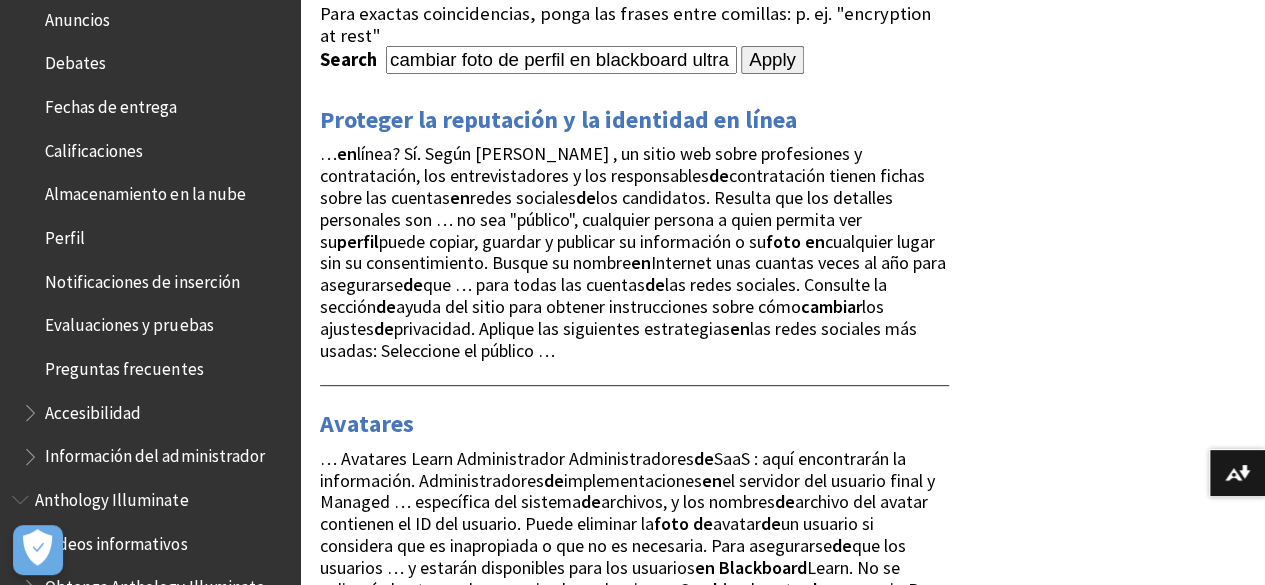 click on "Perfil" at bounding box center [65, 234] 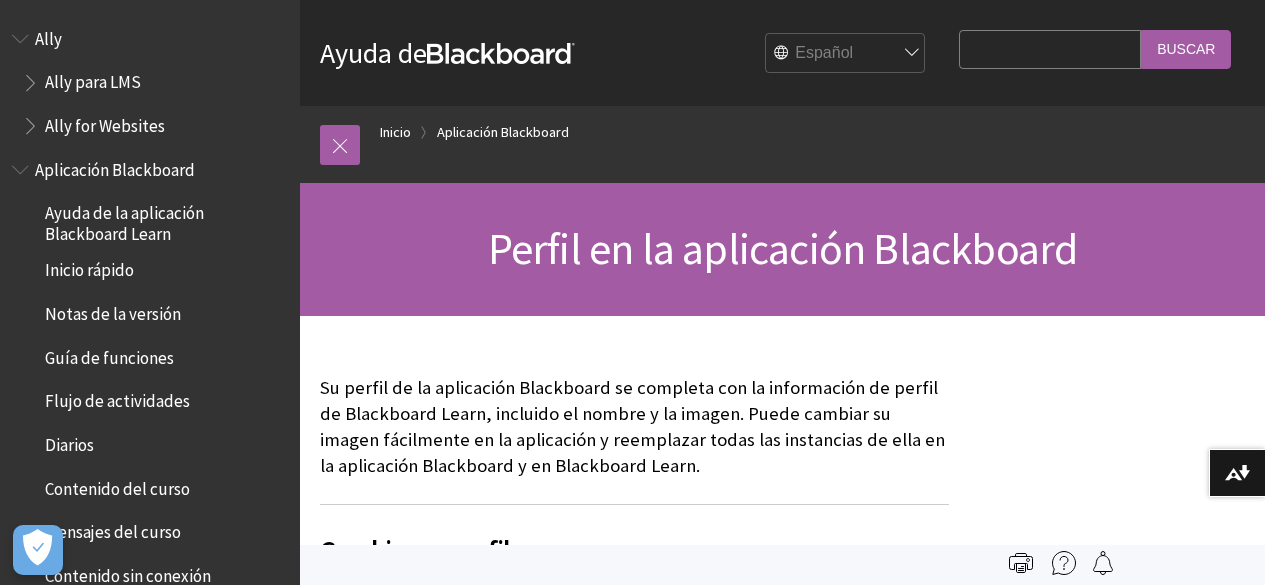 scroll, scrollTop: 0, scrollLeft: 0, axis: both 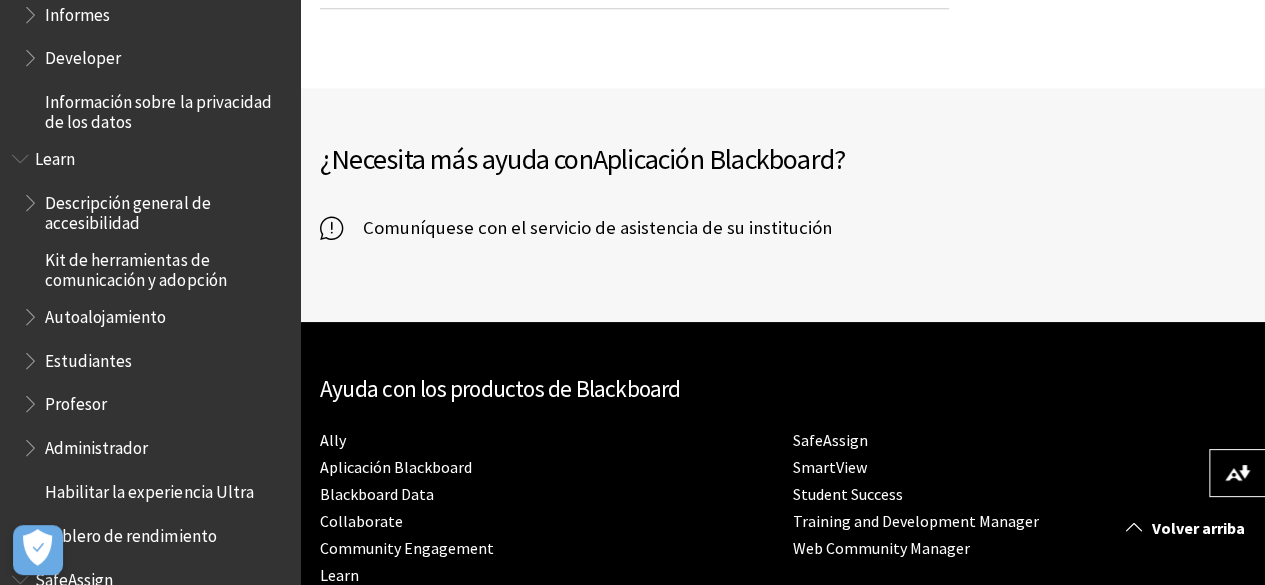 click at bounding box center (32, 356) 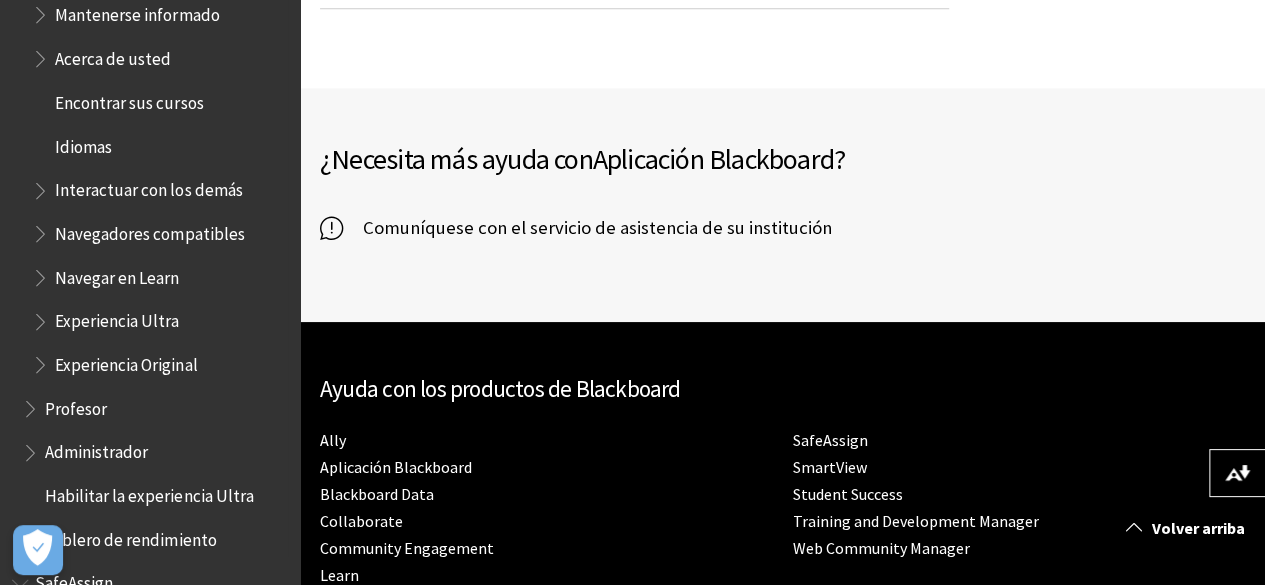 scroll, scrollTop: 1891, scrollLeft: 0, axis: vertical 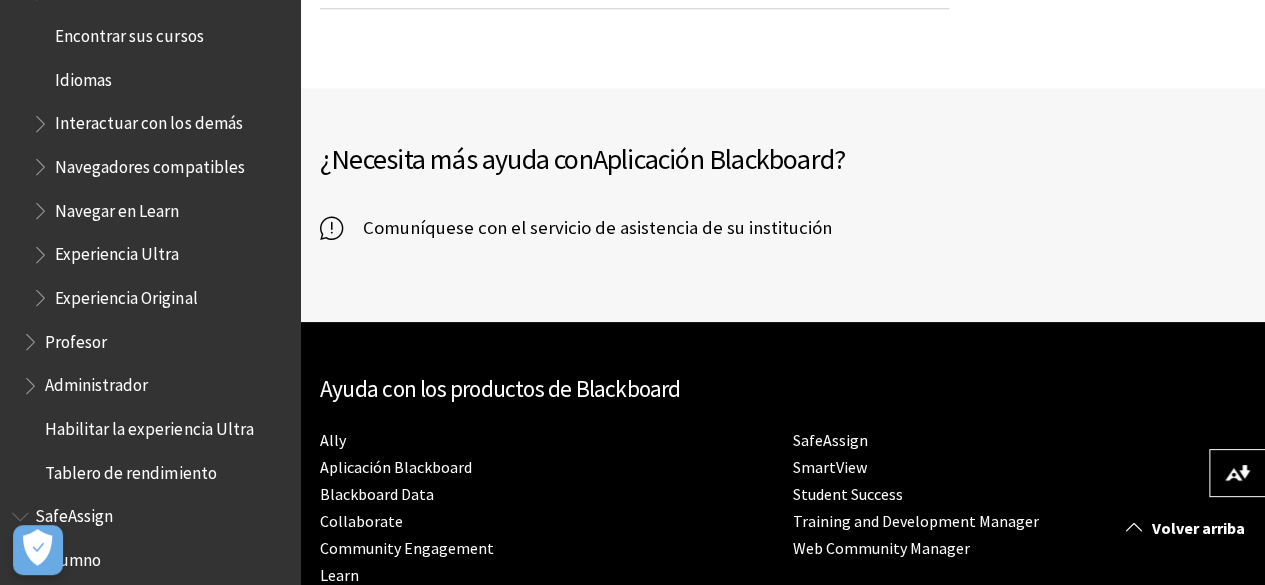 click at bounding box center [42, 249] 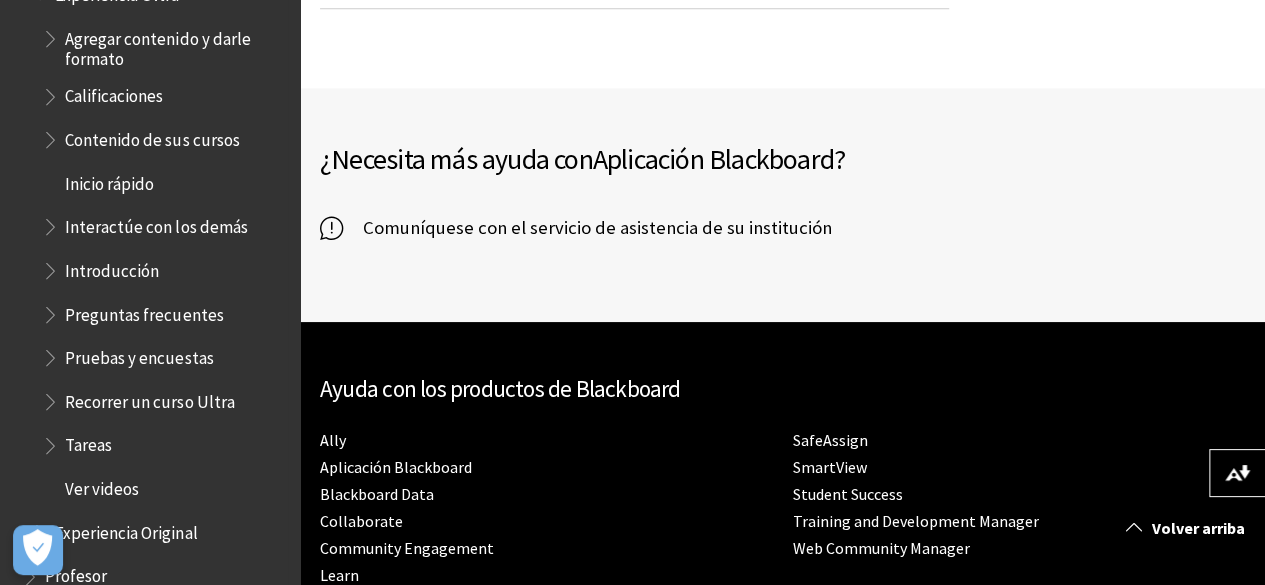 scroll, scrollTop: 2191, scrollLeft: 0, axis: vertical 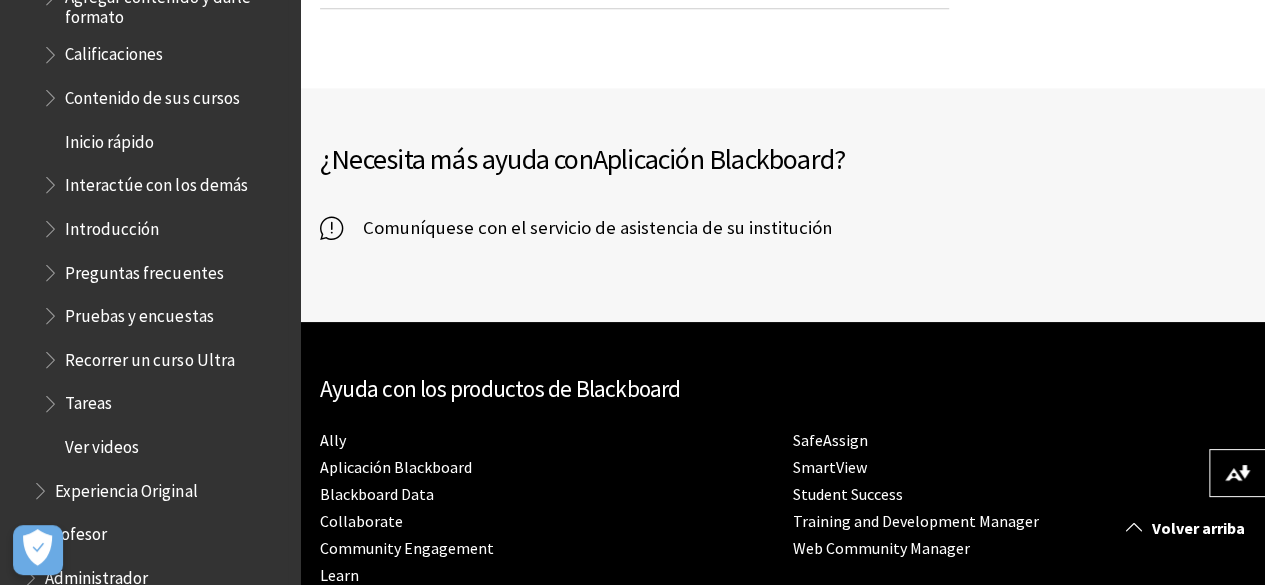 click at bounding box center (52, 355) 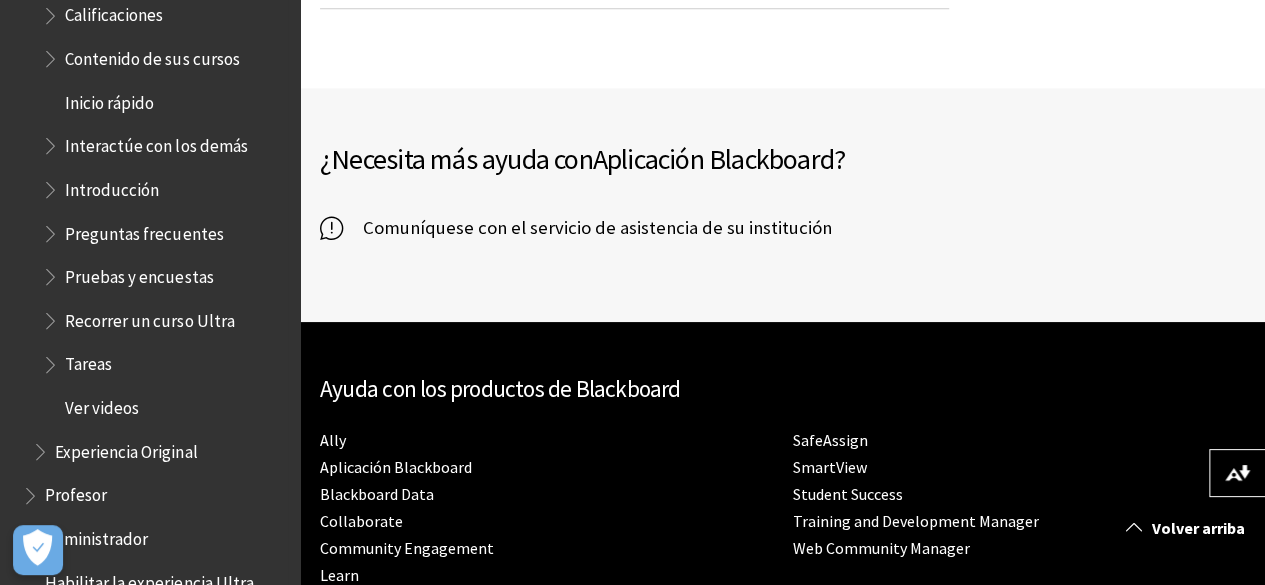scroll, scrollTop: 2191, scrollLeft: 0, axis: vertical 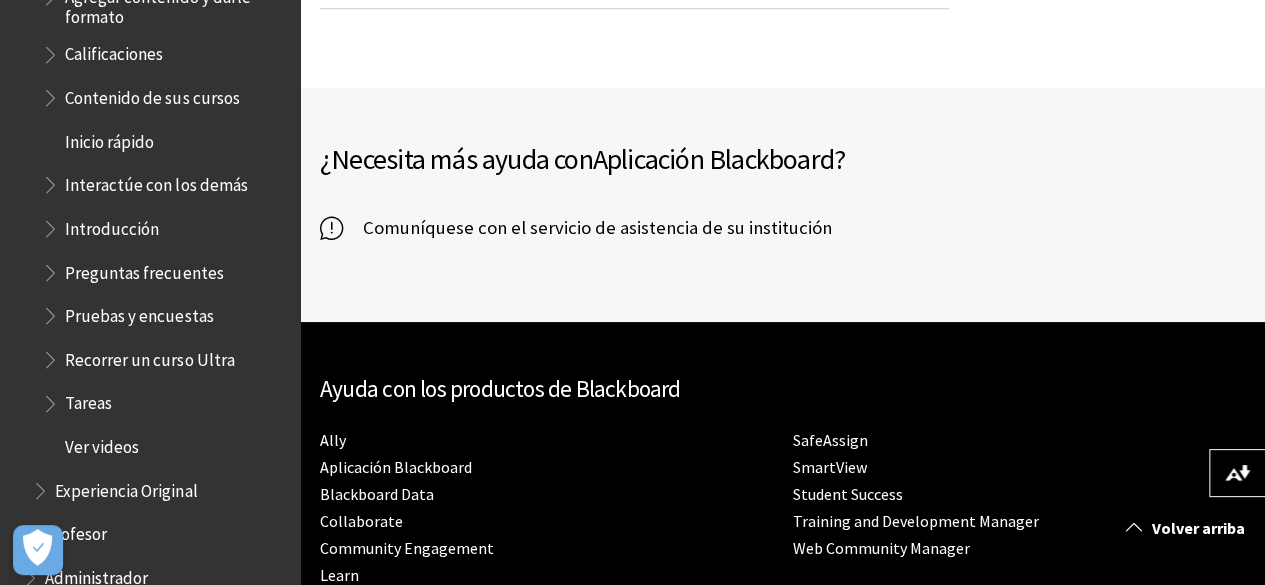 click at bounding box center [52, 355] 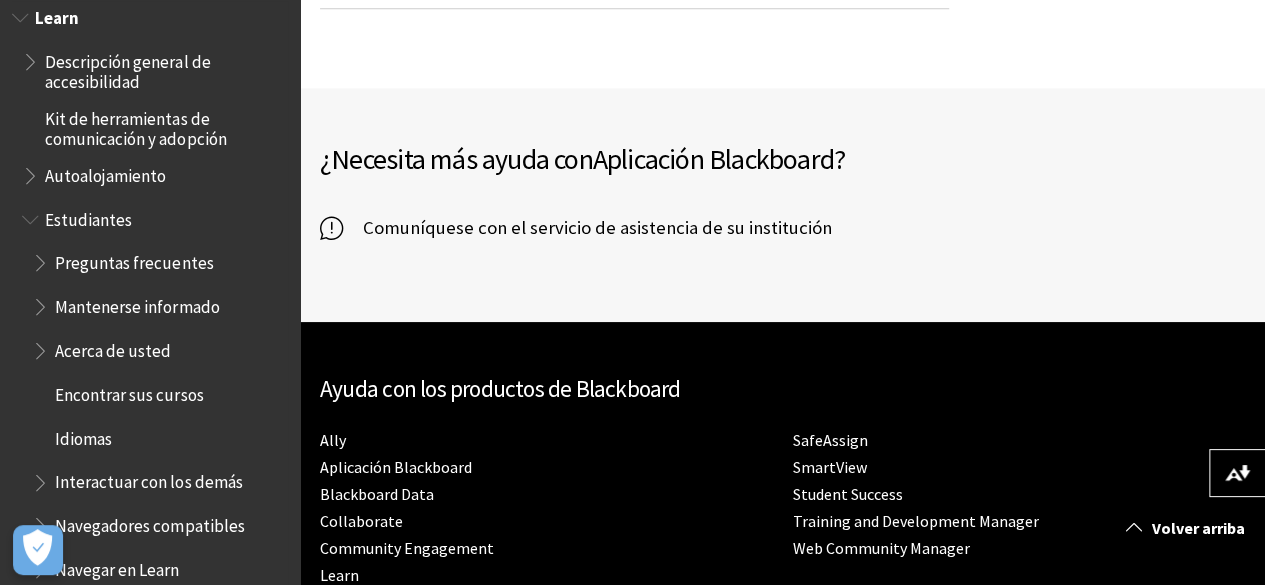 scroll, scrollTop: 1491, scrollLeft: 0, axis: vertical 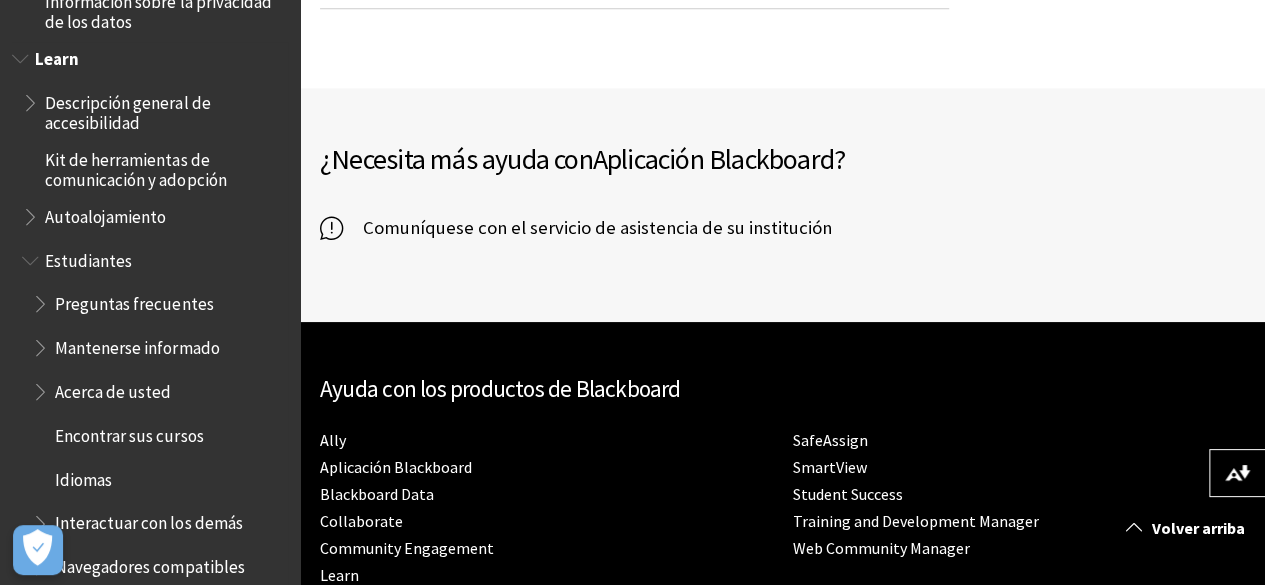 click on "Estudiantes" at bounding box center [88, 257] 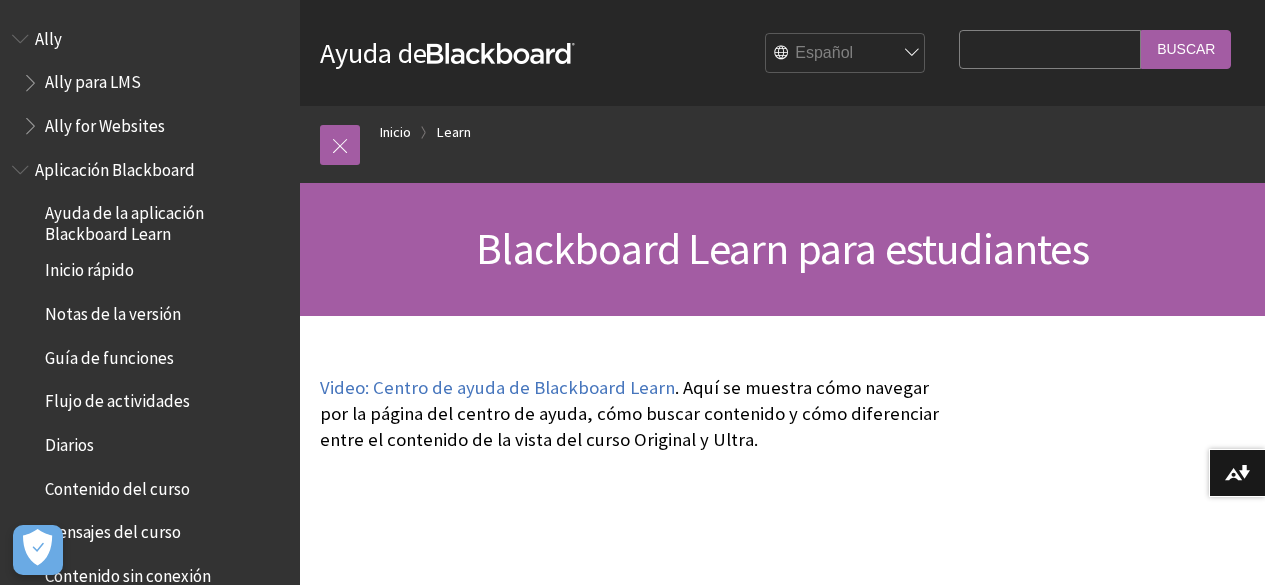 scroll, scrollTop: 0, scrollLeft: 0, axis: both 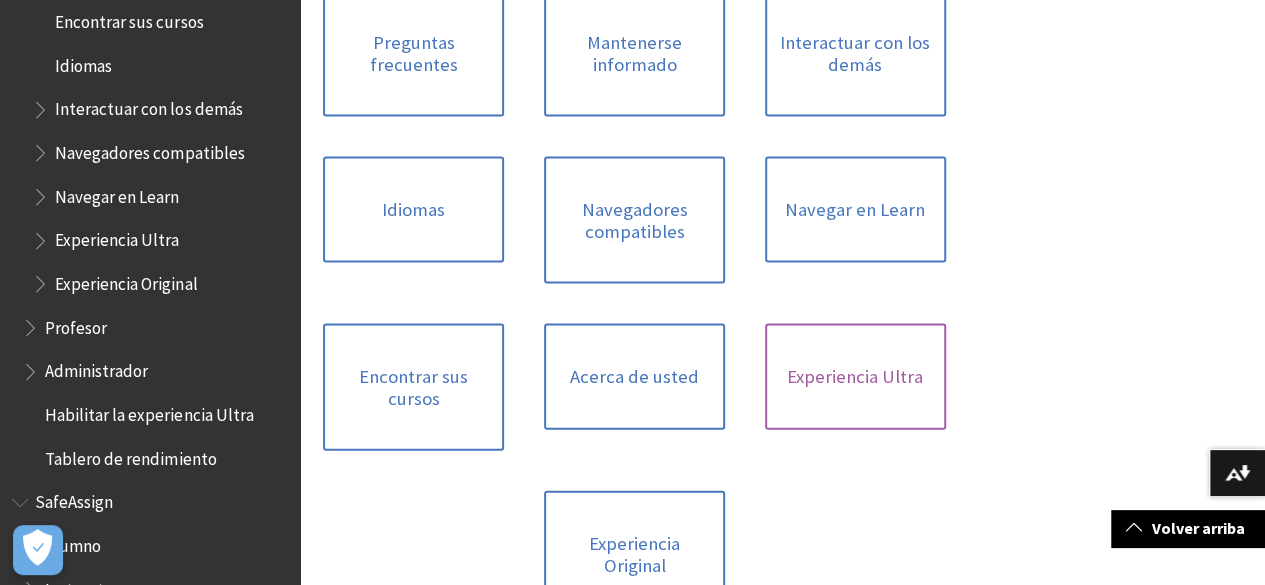 click on "Experiencia Ultra" at bounding box center (855, 377) 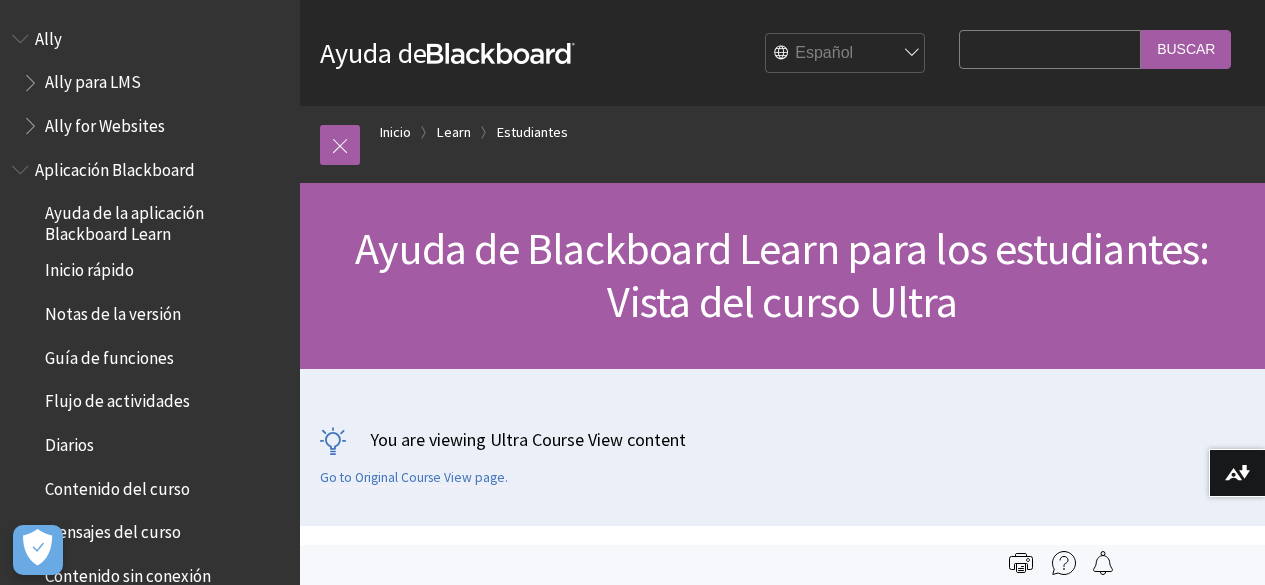 scroll, scrollTop: 0, scrollLeft: 0, axis: both 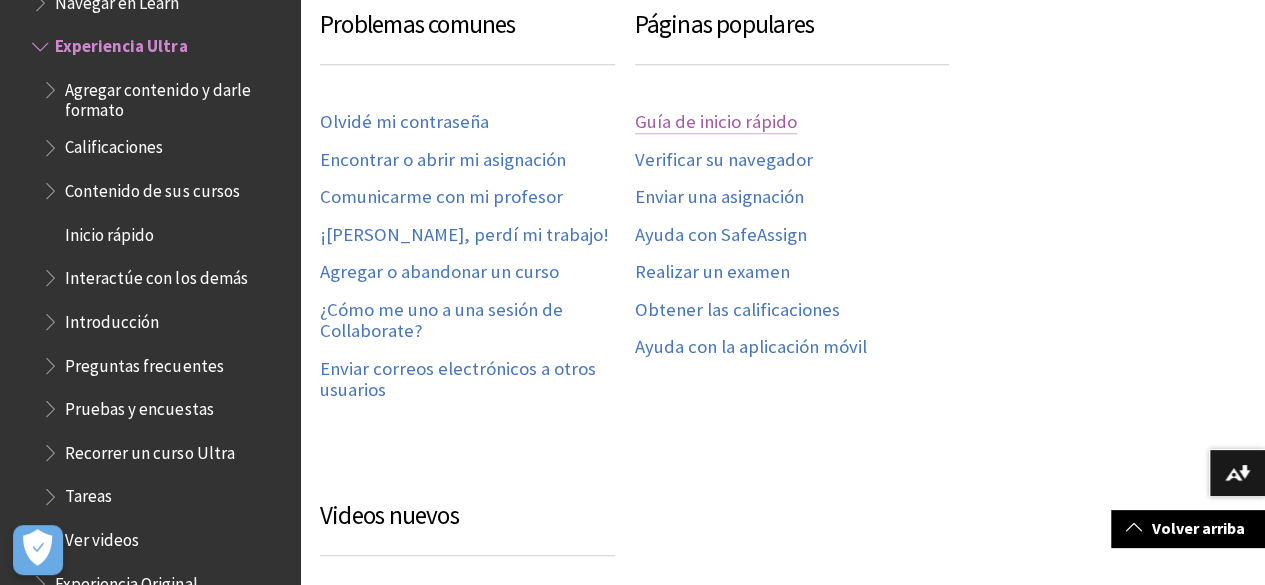 click on "Guía de inicio rápido" at bounding box center (716, 122) 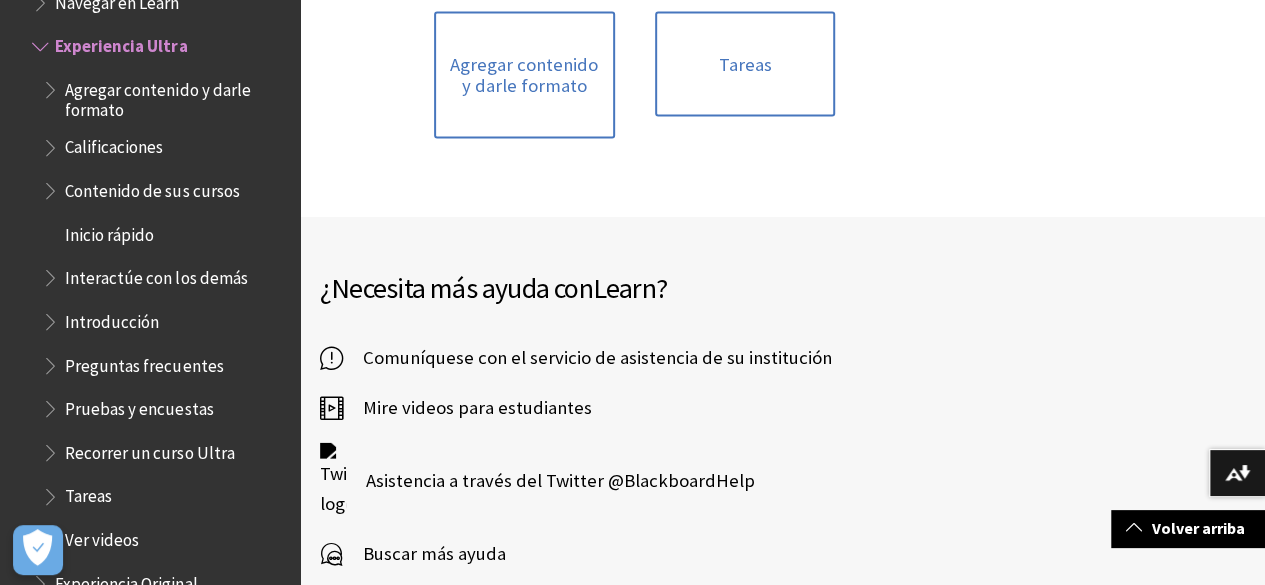 scroll, scrollTop: 1994, scrollLeft: 0, axis: vertical 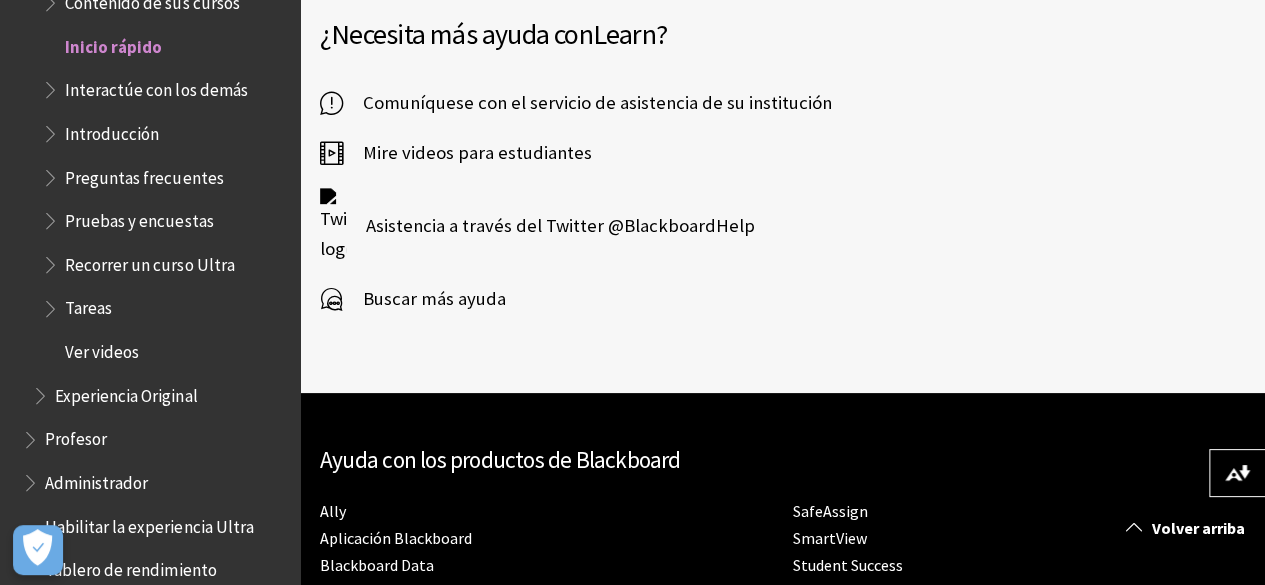 click on "Mire videos para estudiantes" at bounding box center [467, 153] 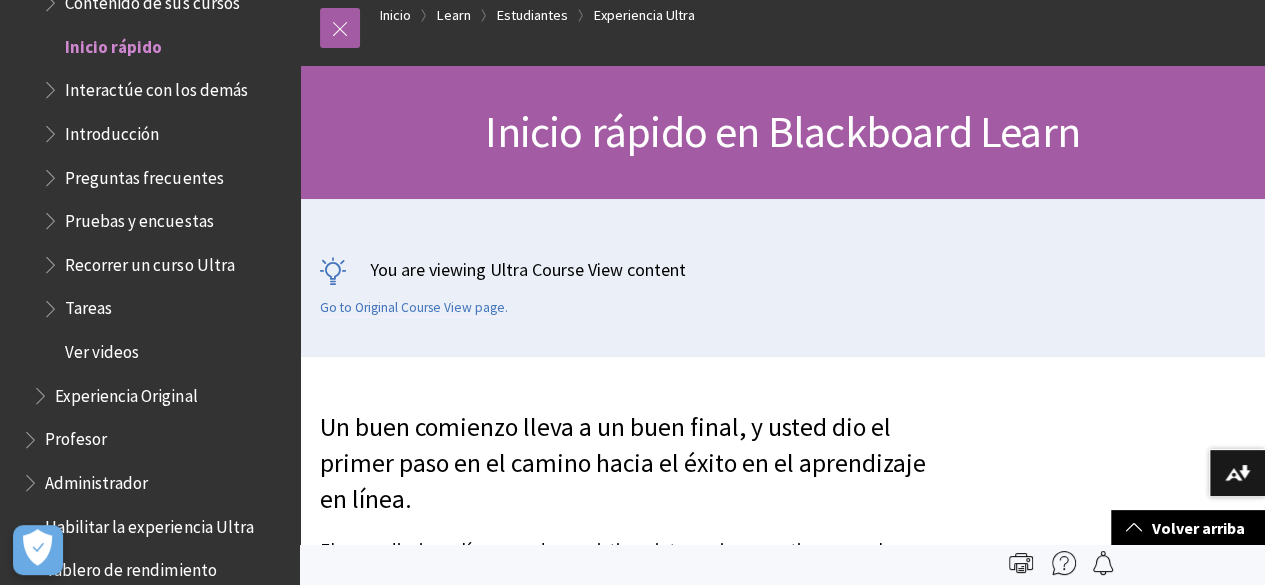 scroll, scrollTop: 0, scrollLeft: 0, axis: both 